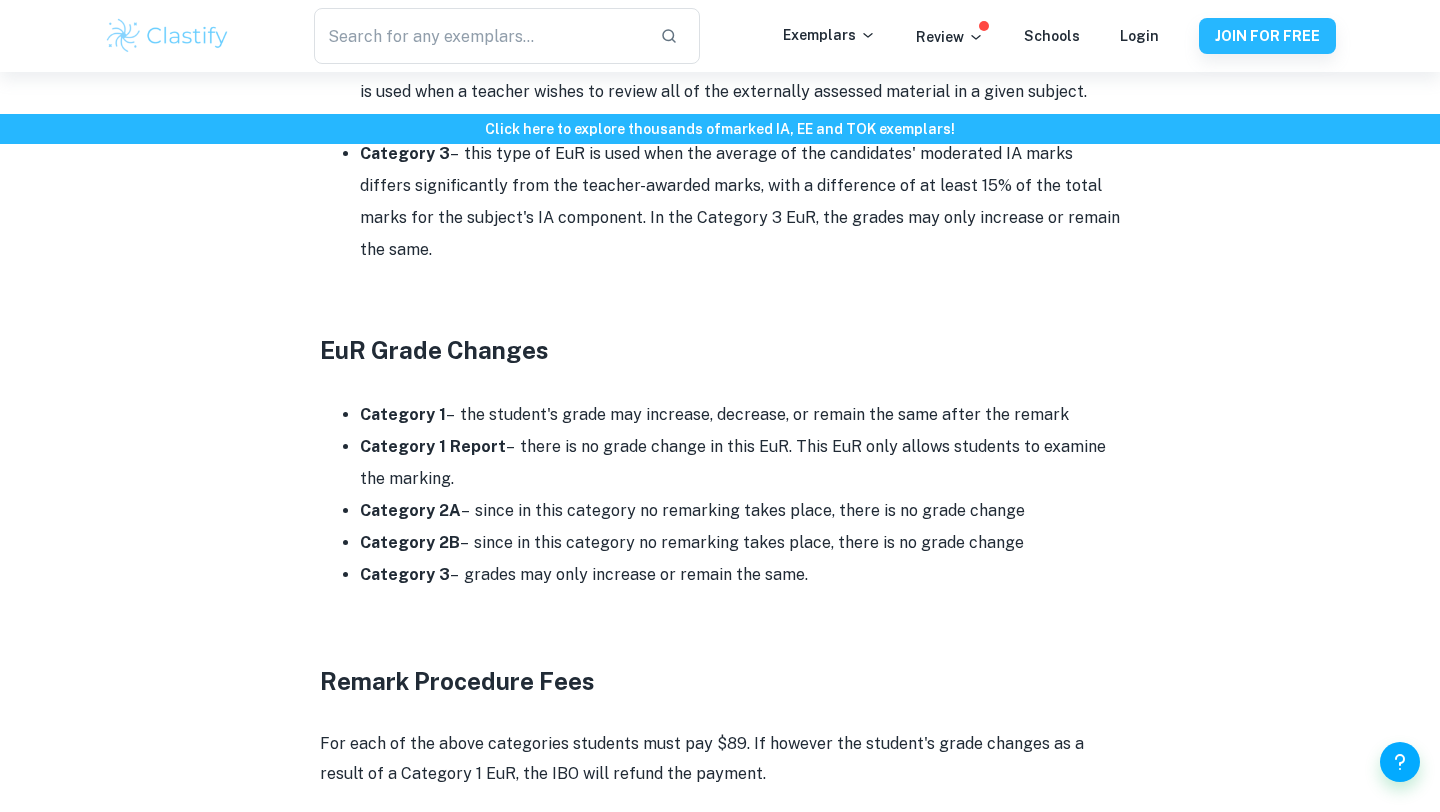 scroll, scrollTop: 1828, scrollLeft: 0, axis: vertical 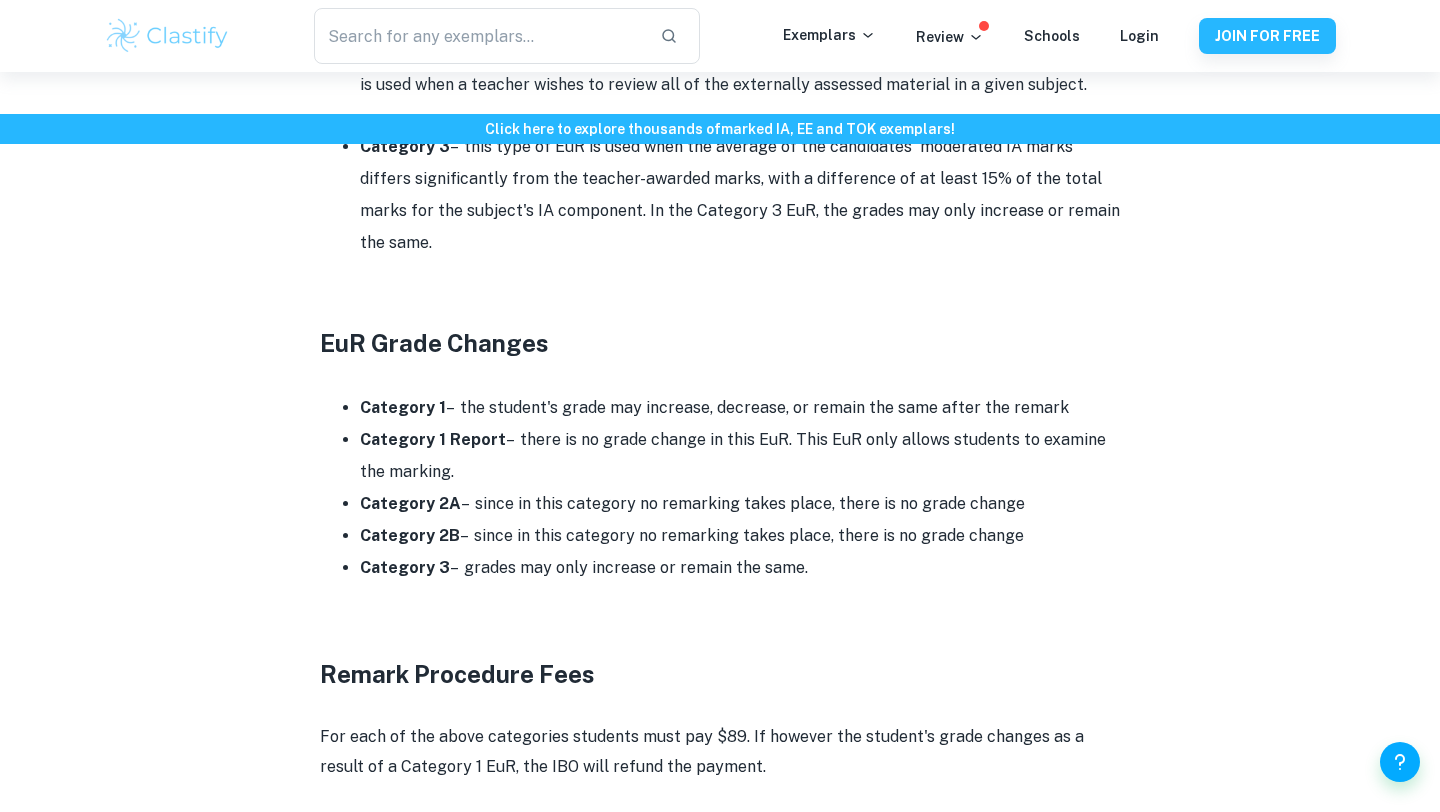 drag, startPoint x: 315, startPoint y: 141, endPoint x: 1054, endPoint y: 246, distance: 746.4221 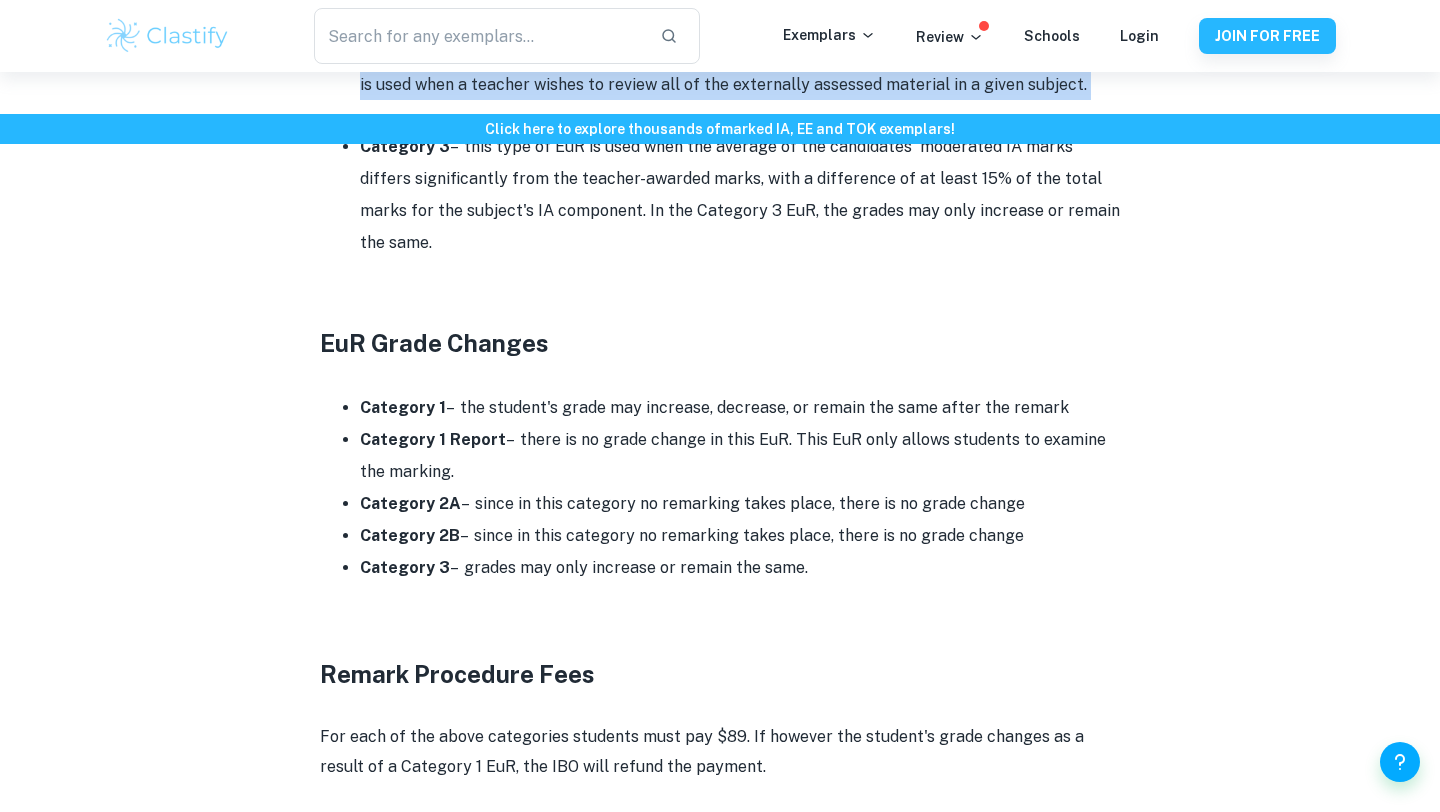 click on "IB Remark Procedure Explained  By  [PERSON_NAME] • [DATE] Get feedback on your   IA Marked only by official IB examiners Learn more Feeling disheartened because your IB results didn't quite meet your expectations? Don't worry  –  there's a process for requesting a re-evaluation of your exam papers. Welcome to our guide on the IB remark procedure, where we'll explain everything you need to know about getting a second review of your exams.      IB Remark Procedure Explained       The IB Remark Procedure, or as the IB calls it, the "Enquiry Upon Results" (EUR), is a service provided by the International Baccalaureate (IB) organization that allows students to request a review of their external or internal assessments if they believe their final grades do not accurately reflect their performance. This process involves a re-marking or re-assessment of the student's work by a senior examiner.    Students may request 4 different types of EuRs:    Category 1 Remark   Category 1 Report" at bounding box center [720, 221] 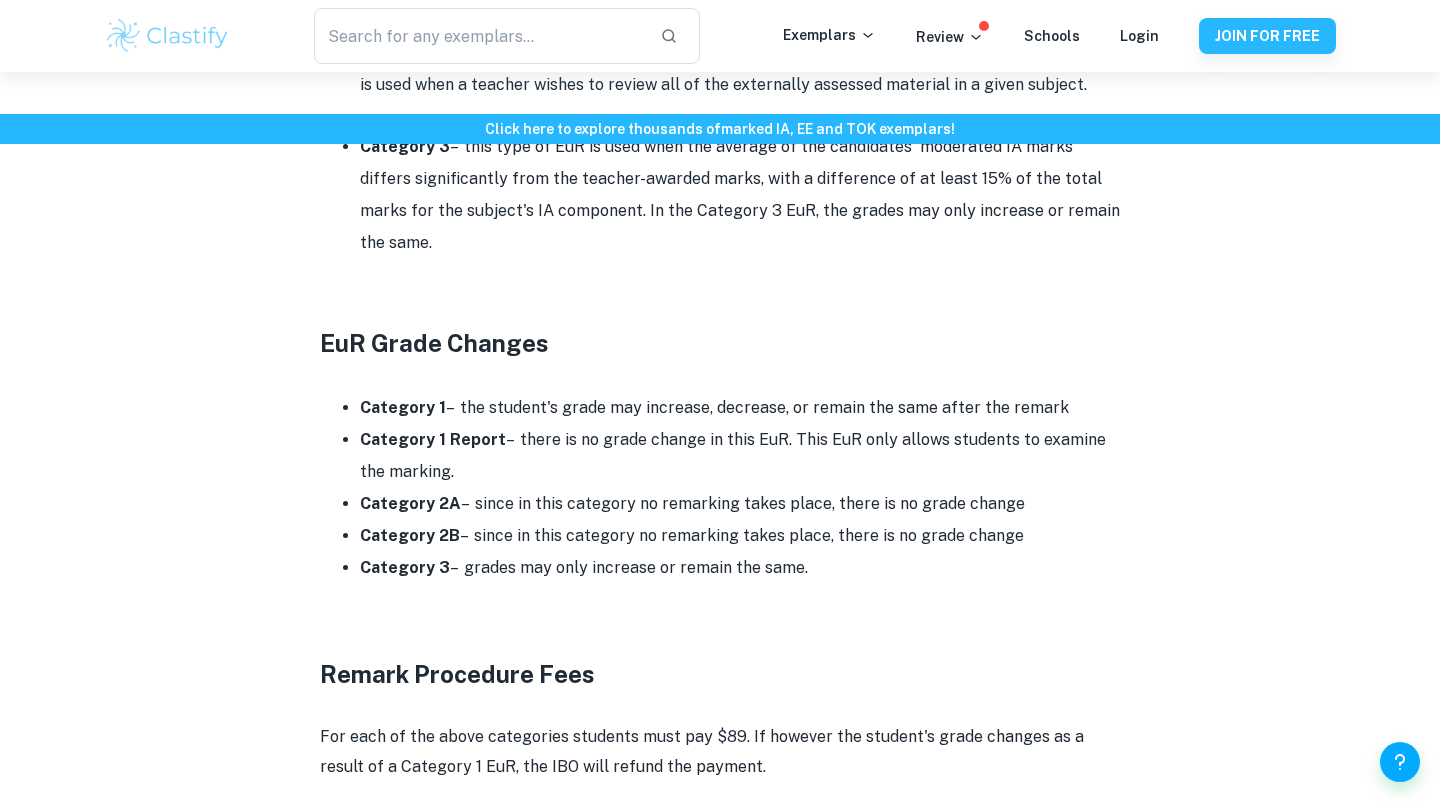 click on "IB Remark Procedure Explained  By  [PERSON_NAME] • [DATE] Get feedback on your   IA Marked only by official IB examiners Learn more Feeling disheartened because your IB results didn't quite meet your expectations? Don't worry  –  there's a process for requesting a re-evaluation of your exam papers. Welcome to our guide on the IB remark procedure, where we'll explain everything you need to know about getting a second review of your exams.      IB Remark Procedure Explained       The IB Remark Procedure, or as the IB calls it, the "Enquiry Upon Results" (EUR), is a service provided by the International Baccalaureate (IB) organization that allows students to request a review of their external or internal assessments if they believe their final grades do not accurately reflect their performance. This process involves a re-marking or re-assessment of the student's work by a senior examiner.    Students may request 4 different types of EuRs:    Category 1 Remark   Category 1 Report" at bounding box center [720, 221] 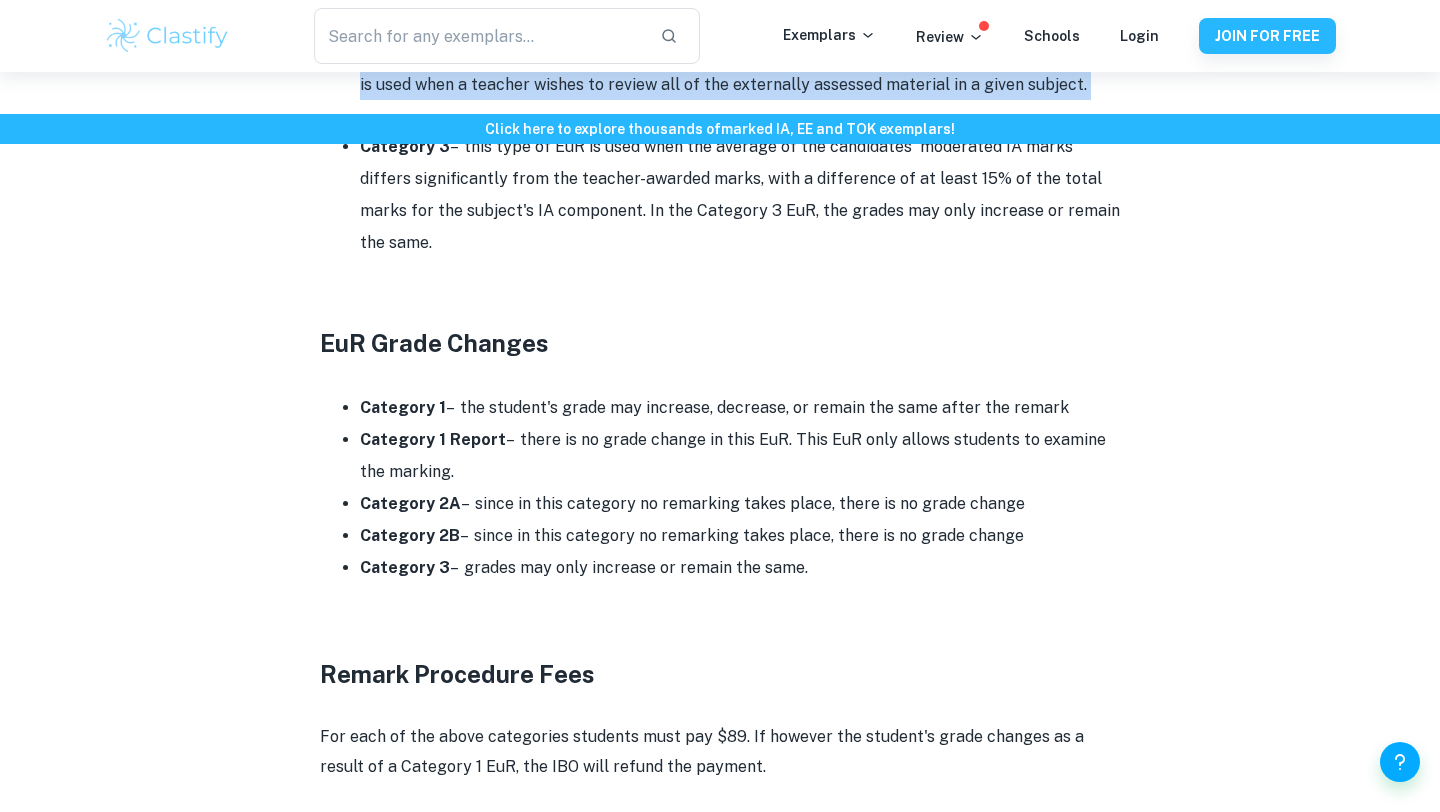click on "IB Remark Procedure Explained  By  [PERSON_NAME] • [DATE] Get feedback on your   IA Marked only by official IB examiners Learn more Feeling disheartened because your IB results didn't quite meet your expectations? Don't worry  –  there's a process for requesting a re-evaluation of your exam papers. Welcome to our guide on the IB remark procedure, where we'll explain everything you need to know about getting a second review of your exams.      IB Remark Procedure Explained       The IB Remark Procedure, or as the IB calls it, the "Enquiry Upon Results" (EUR), is a service provided by the International Baccalaureate (IB) organization that allows students to request a review of their external or internal assessments if they believe their final grades do not accurately reflect their performance. This process involves a re-marking or re-assessment of the student's work by a senior examiner.    Students may request 4 different types of EuRs:    Category 1 Remark   Category 1 Report" at bounding box center (720, 221) 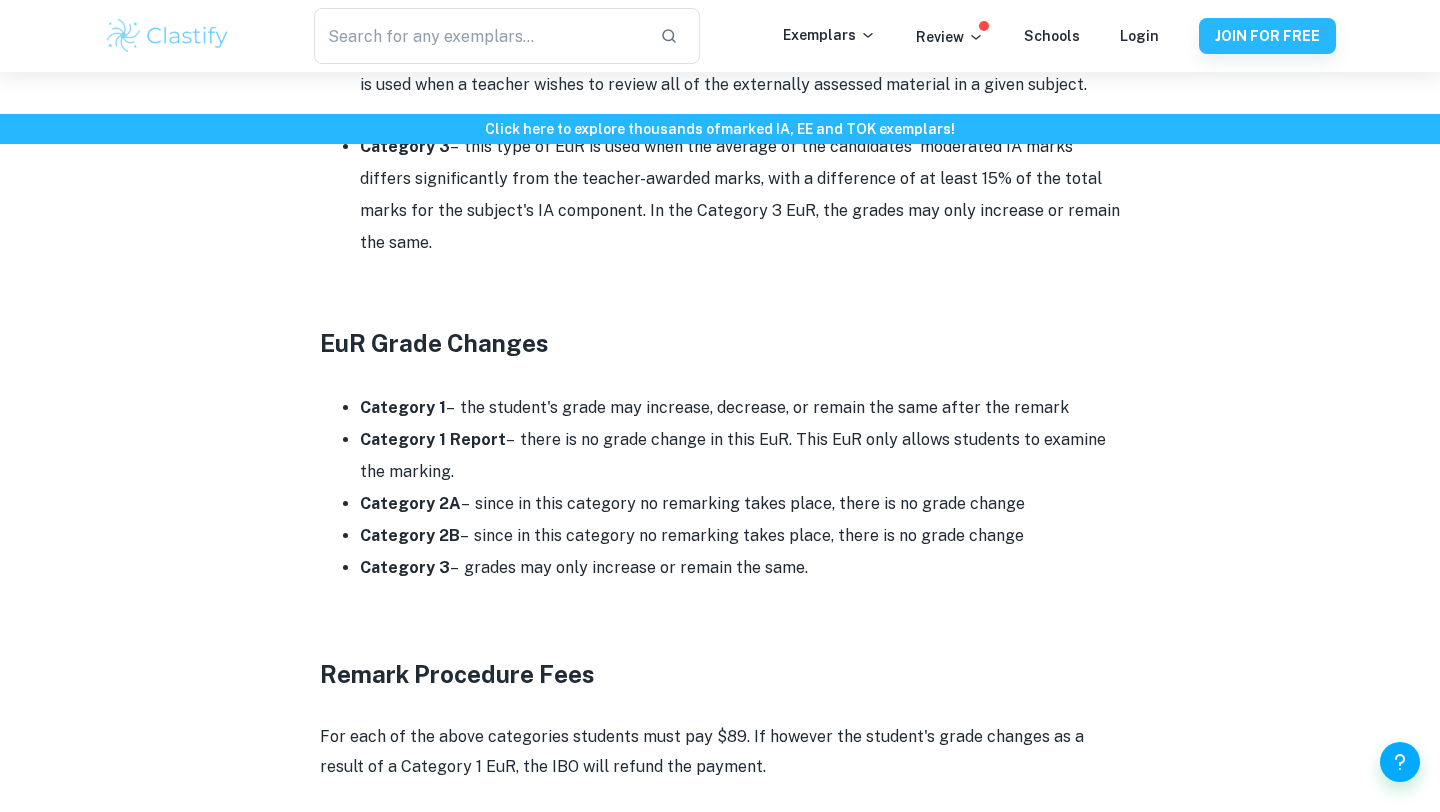 click on "IB Remark Procedure Explained  By  [PERSON_NAME] • [DATE] Get feedback on your   IA Marked only by official IB examiners Learn more Feeling disheartened because your IB results didn't quite meet your expectations? Don't worry  –  there's a process for requesting a re-evaluation of your exam papers. Welcome to our guide on the IB remark procedure, where we'll explain everything you need to know about getting a second review of your exams.      IB Remark Procedure Explained       The IB Remark Procedure, or as the IB calls it, the "Enquiry Upon Results" (EUR), is a service provided by the International Baccalaureate (IB) organization that allows students to request a review of their external or internal assessments if they believe their final grades do not accurately reflect their performance. This process involves a re-marking or re-assessment of the student's work by a senior examiner.    Students may request 4 different types of EuRs:    Category 1 Remark   Category 1 Report" at bounding box center [720, 221] 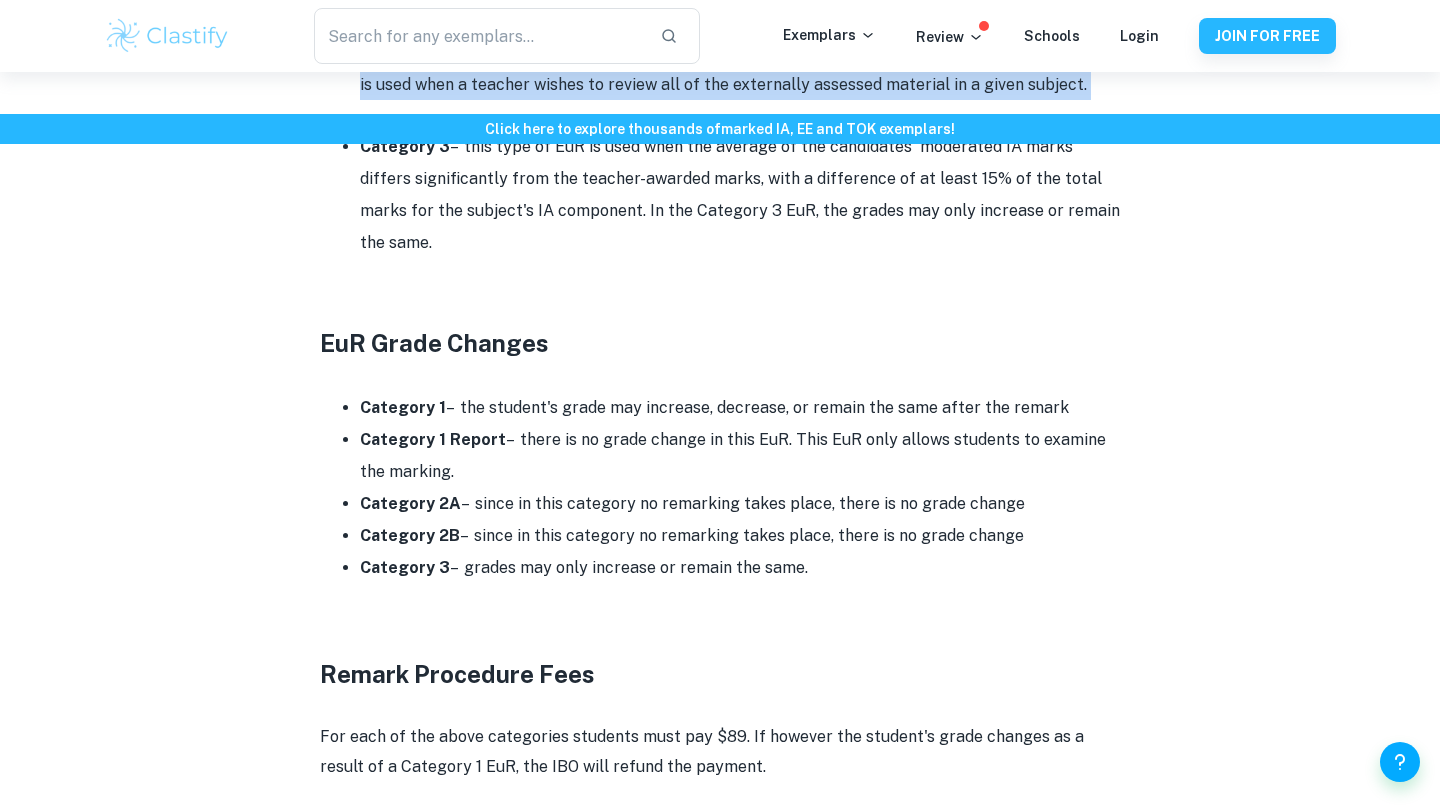 click on "IB Remark Procedure Explained  By  [PERSON_NAME] • [DATE] Get feedback on your   IA Marked only by official IB examiners Learn more Feeling disheartened because your IB results didn't quite meet your expectations? Don't worry  –  there's a process for requesting a re-evaluation of your exam papers. Welcome to our guide on the IB remark procedure, where we'll explain everything you need to know about getting a second review of your exams.      IB Remark Procedure Explained       The IB Remark Procedure, or as the IB calls it, the "Enquiry Upon Results" (EUR), is a service provided by the International Baccalaureate (IB) organization that allows students to request a review of their external or internal assessments if they believe their final grades do not accurately reflect their performance. This process involves a re-marking or re-assessment of the student's work by a senior examiner.    Students may request 4 different types of EuRs:    Category 1 Remark   Category 1 Report" at bounding box center (720, 221) 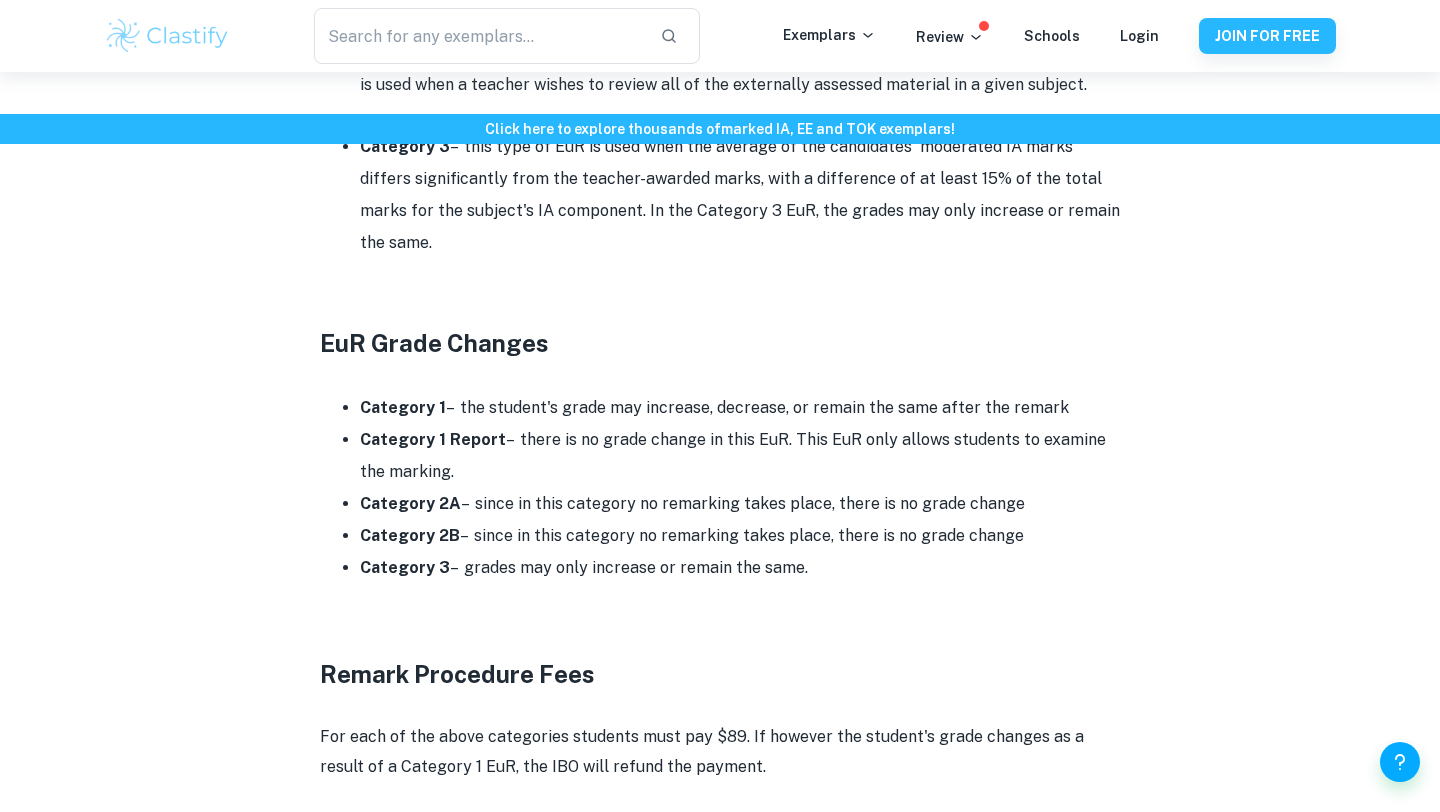 click on "IB Remark Procedure Explained  By  [PERSON_NAME] • [DATE] Get feedback on your   IA Marked only by official IB examiners Learn more Feeling disheartened because your IB results didn't quite meet your expectations? Don't worry  –  there's a process for requesting a re-evaluation of your exam papers. Welcome to our guide on the IB remark procedure, where we'll explain everything you need to know about getting a second review of your exams.      IB Remark Procedure Explained       The IB Remark Procedure, or as the IB calls it, the "Enquiry Upon Results" (EUR), is a service provided by the International Baccalaureate (IB) organization that allows students to request a review of their external or internal assessments if they believe their final grades do not accurately reflect their performance. This process involves a re-marking or re-assessment of the student's work by a senior examiner.    Students may request 4 different types of EuRs:    Category 1 Remark   Category 1 Report" at bounding box center [720, 221] 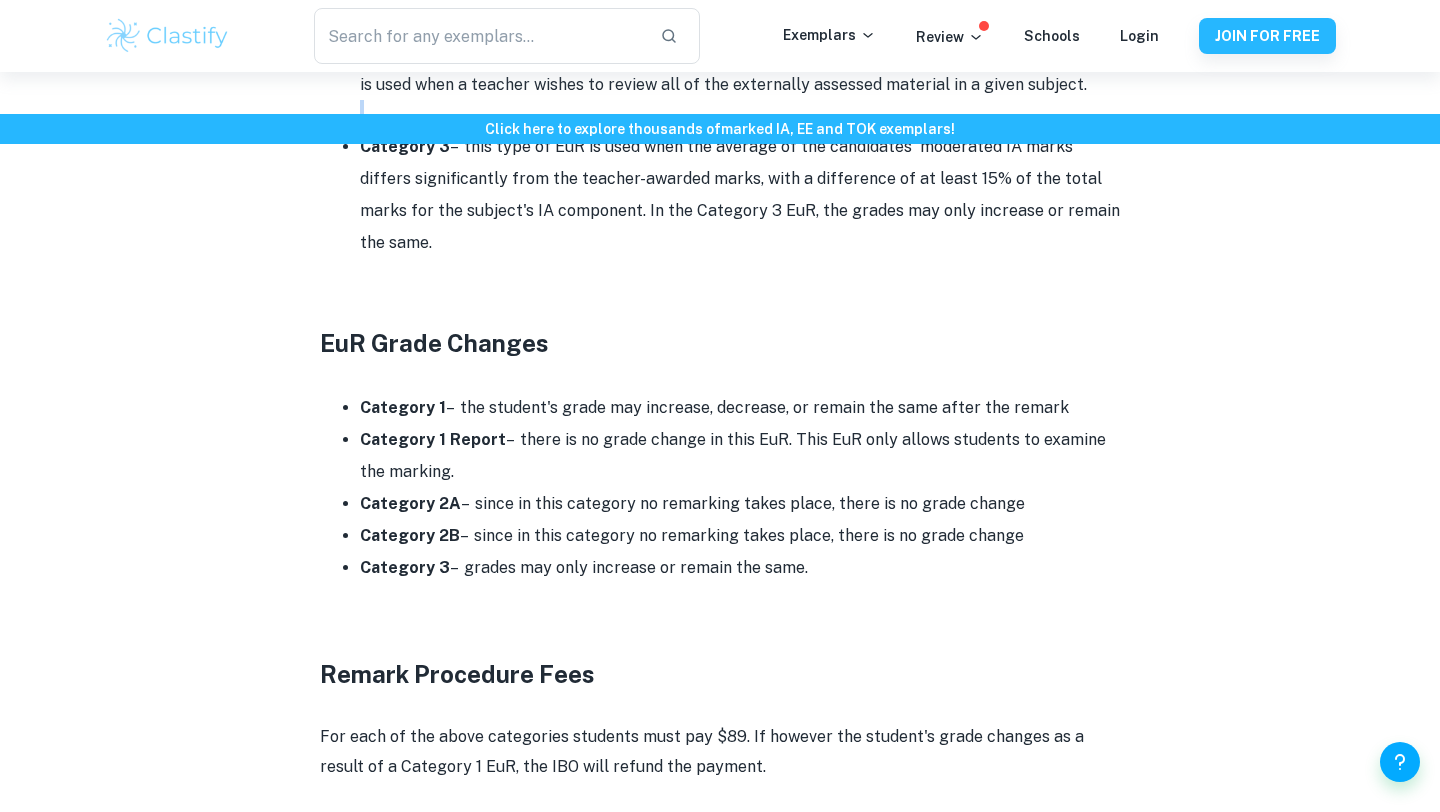 click on "IB Remark Procedure Explained  By  [PERSON_NAME] • [DATE] Get feedback on your   IA Marked only by official IB examiners Learn more Feeling disheartened because your IB results didn't quite meet your expectations? Don't worry  –  there's a process for requesting a re-evaluation of your exam papers. Welcome to our guide on the IB remark procedure, where we'll explain everything you need to know about getting a second review of your exams.      IB Remark Procedure Explained       The IB Remark Procedure, or as the IB calls it, the "Enquiry Upon Results" (EUR), is a service provided by the International Baccalaureate (IB) organization that allows students to request a review of their external or internal assessments if they believe their final grades do not accurately reflect their performance. This process involves a re-marking or re-assessment of the student's work by a senior examiner.    Students may request 4 different types of EuRs:    Category 1 Remark   Category 1 Report" at bounding box center [720, 221] 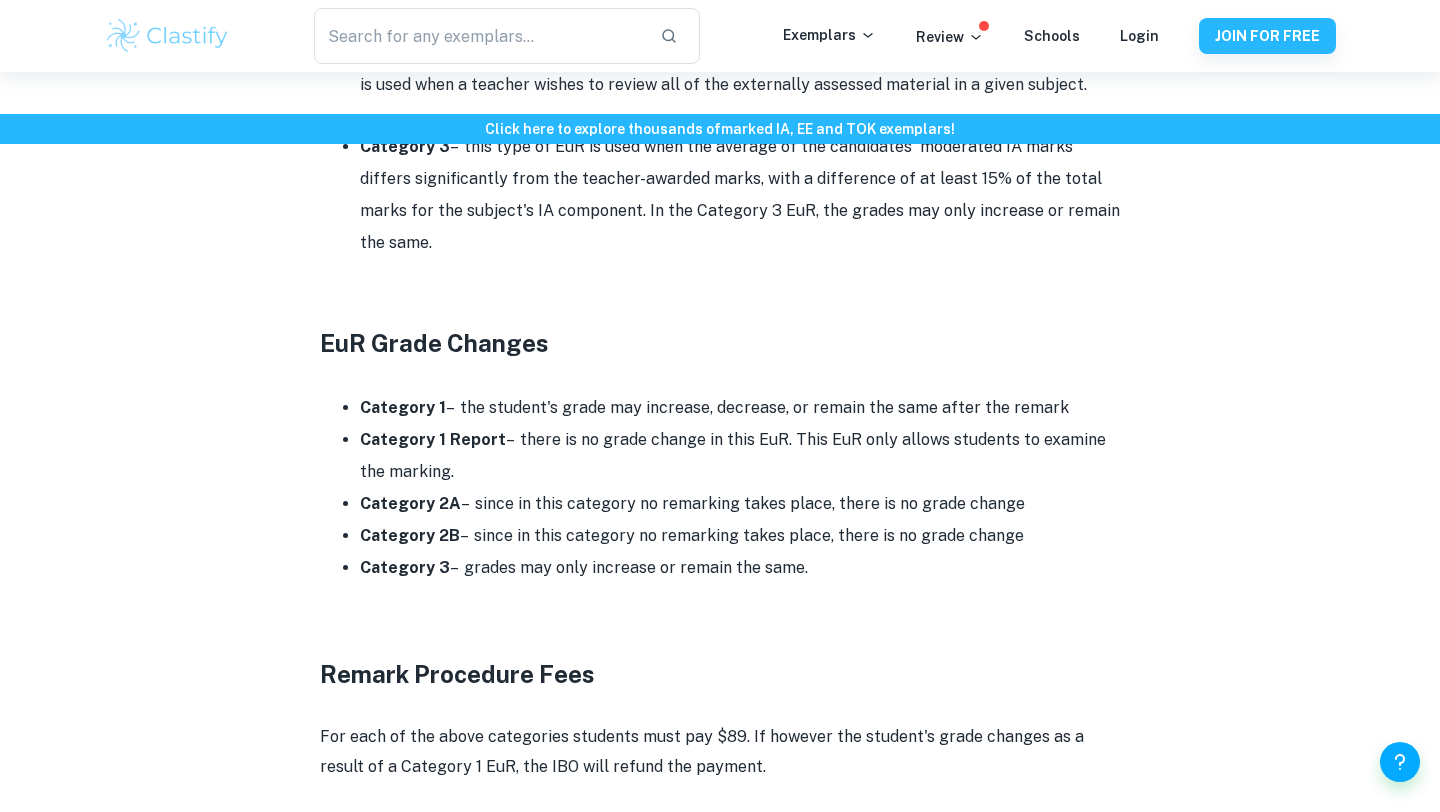 click on "IB Remark Procedure Explained  By  [PERSON_NAME] • [DATE] Get feedback on your   IA Marked only by official IB examiners Learn more Feeling disheartened because your IB results didn't quite meet your expectations? Don't worry  –  there's a process for requesting a re-evaluation of your exam papers. Welcome to our guide on the IB remark procedure, where we'll explain everything you need to know about getting a second review of your exams.      IB Remark Procedure Explained       The IB Remark Procedure, or as the IB calls it, the "Enquiry Upon Results" (EUR), is a service provided by the International Baccalaureate (IB) organization that allows students to request a review of their external or internal assessments if they believe their final grades do not accurately reflect their performance. This process involves a re-marking or re-assessment of the student's work by a senior examiner.    Students may request 4 different types of EuRs:    Category 1 Remark   Category 1 Report" at bounding box center (720, 221) 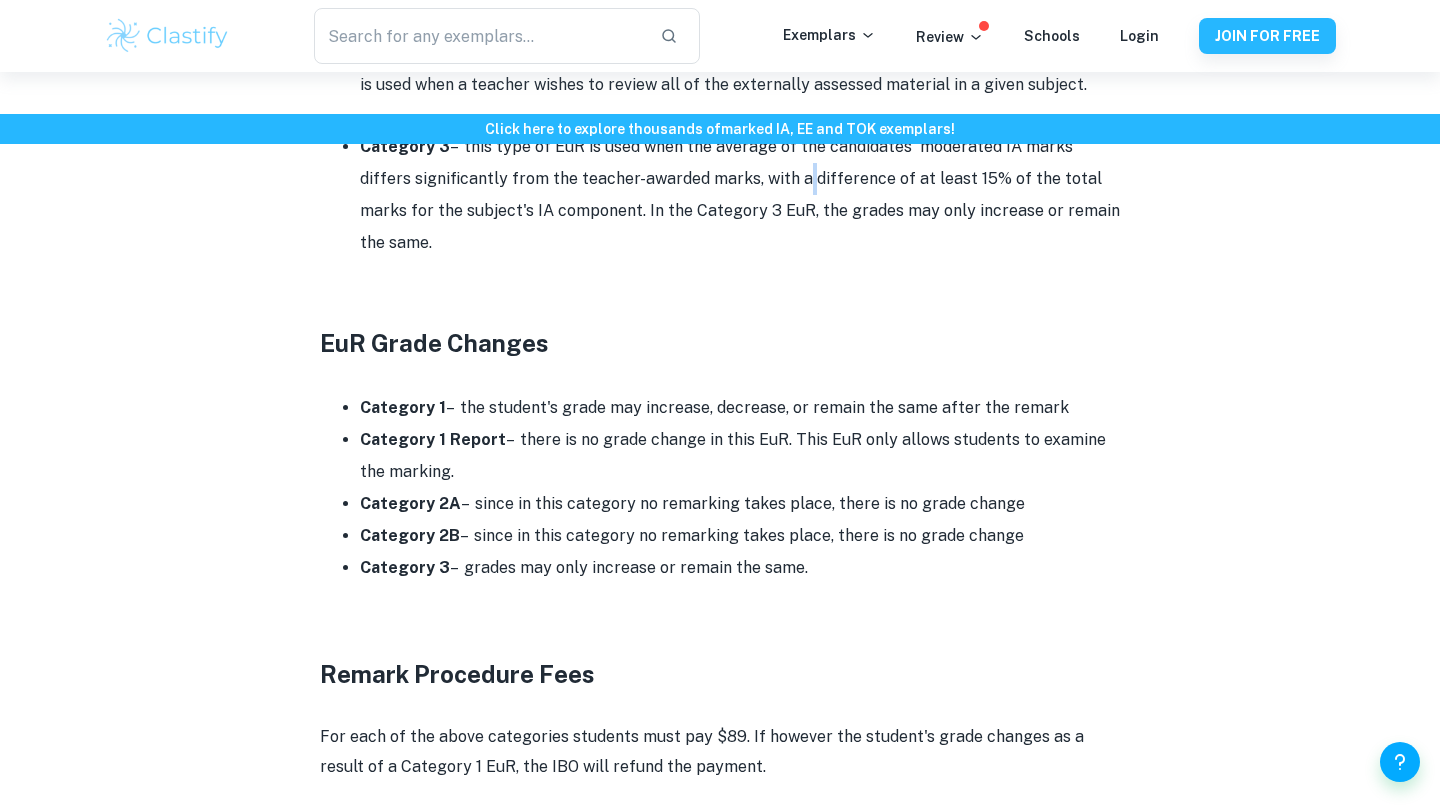 click on "IB Remark Procedure Explained  By  [PERSON_NAME] • [DATE] Get feedback on your   IA Marked only by official IB examiners Learn more Feeling disheartened because your IB results didn't quite meet your expectations? Don't worry  –  there's a process for requesting a re-evaluation of your exam papers. Welcome to our guide on the IB remark procedure, where we'll explain everything you need to know about getting a second review of your exams.      IB Remark Procedure Explained       The IB Remark Procedure, or as the IB calls it, the "Enquiry Upon Results" (EUR), is a service provided by the International Baccalaureate (IB) organization that allows students to request a review of their external or internal assessments if they believe their final grades do not accurately reflect their performance. This process involves a re-marking or re-assessment of the student's work by a senior examiner.    Students may request 4 different types of EuRs:    Category 1 Remark   Category 1 Report" at bounding box center (720, 221) 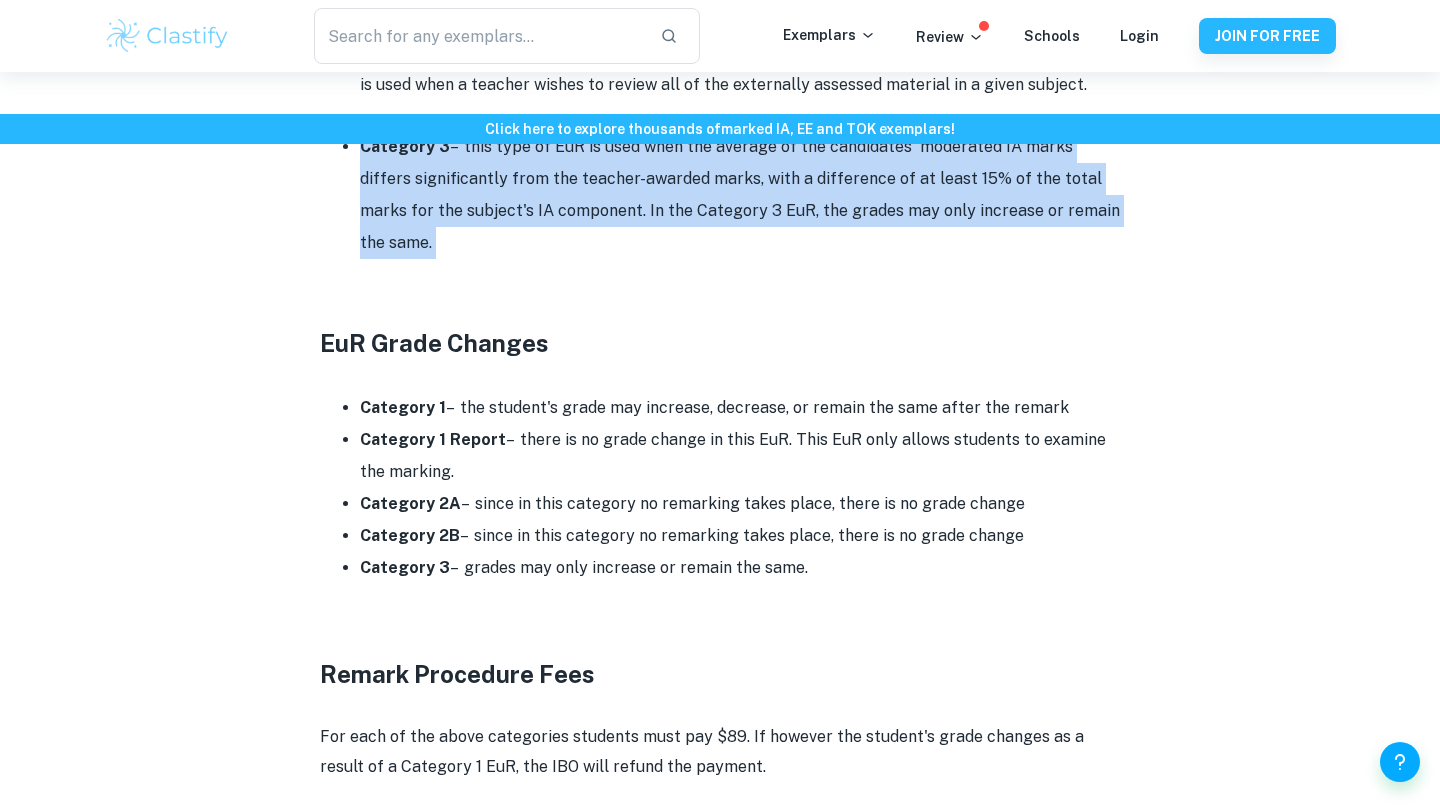 click on "IB Remark Procedure Explained  By  [PERSON_NAME] • [DATE] Get feedback on your   IA Marked only by official IB examiners Learn more Feeling disheartened because your IB results didn't quite meet your expectations? Don't worry  –  there's a process for requesting a re-evaluation of your exam papers. Welcome to our guide on the IB remark procedure, where we'll explain everything you need to know about getting a second review of your exams.      IB Remark Procedure Explained       The IB Remark Procedure, or as the IB calls it, the "Enquiry Upon Results" (EUR), is a service provided by the International Baccalaureate (IB) organization that allows students to request a review of their external or internal assessments if they believe their final grades do not accurately reflect their performance. This process involves a re-marking or re-assessment of the student's work by a senior examiner.    Students may request 4 different types of EuRs:    Category 1 Remark   Category 1 Report" at bounding box center [720, 221] 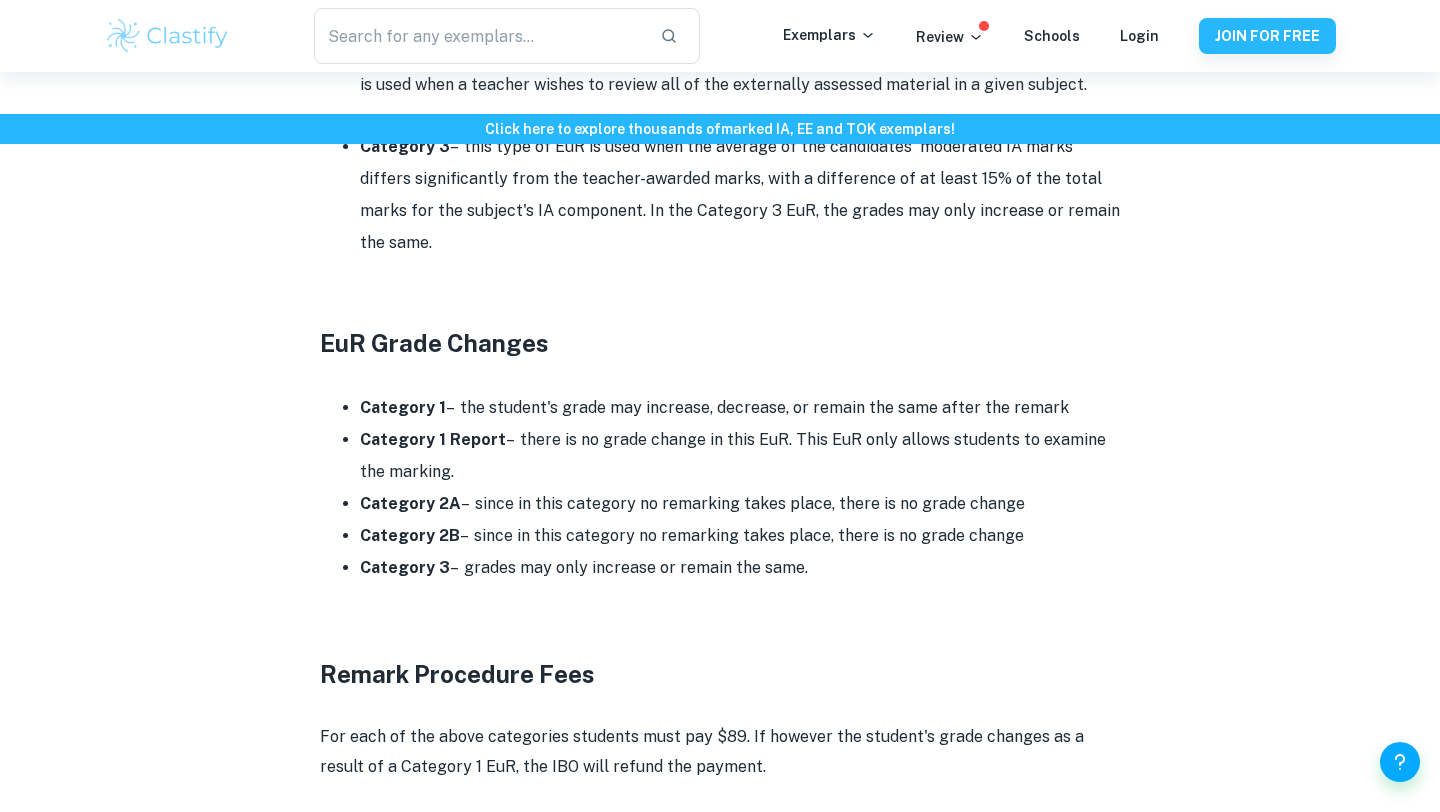 click on "IB Remark Procedure Explained  By  [PERSON_NAME] • [DATE] Get feedback on your   IA Marked only by official IB examiners Learn more Feeling disheartened because your IB results didn't quite meet your expectations? Don't worry  –  there's a process for requesting a re-evaluation of your exam papers. Welcome to our guide on the IB remark procedure, where we'll explain everything you need to know about getting a second review of your exams.      IB Remark Procedure Explained       The IB Remark Procedure, or as the IB calls it, the "Enquiry Upon Results" (EUR), is a service provided by the International Baccalaureate (IB) organization that allows students to request a review of their external or internal assessments if they believe their final grades do not accurately reflect their performance. This process involves a re-marking or re-assessment of the student's work by a senior examiner.    Students may request 4 different types of EuRs:    Category 1 Remark   Category 1 Report" at bounding box center [720, 221] 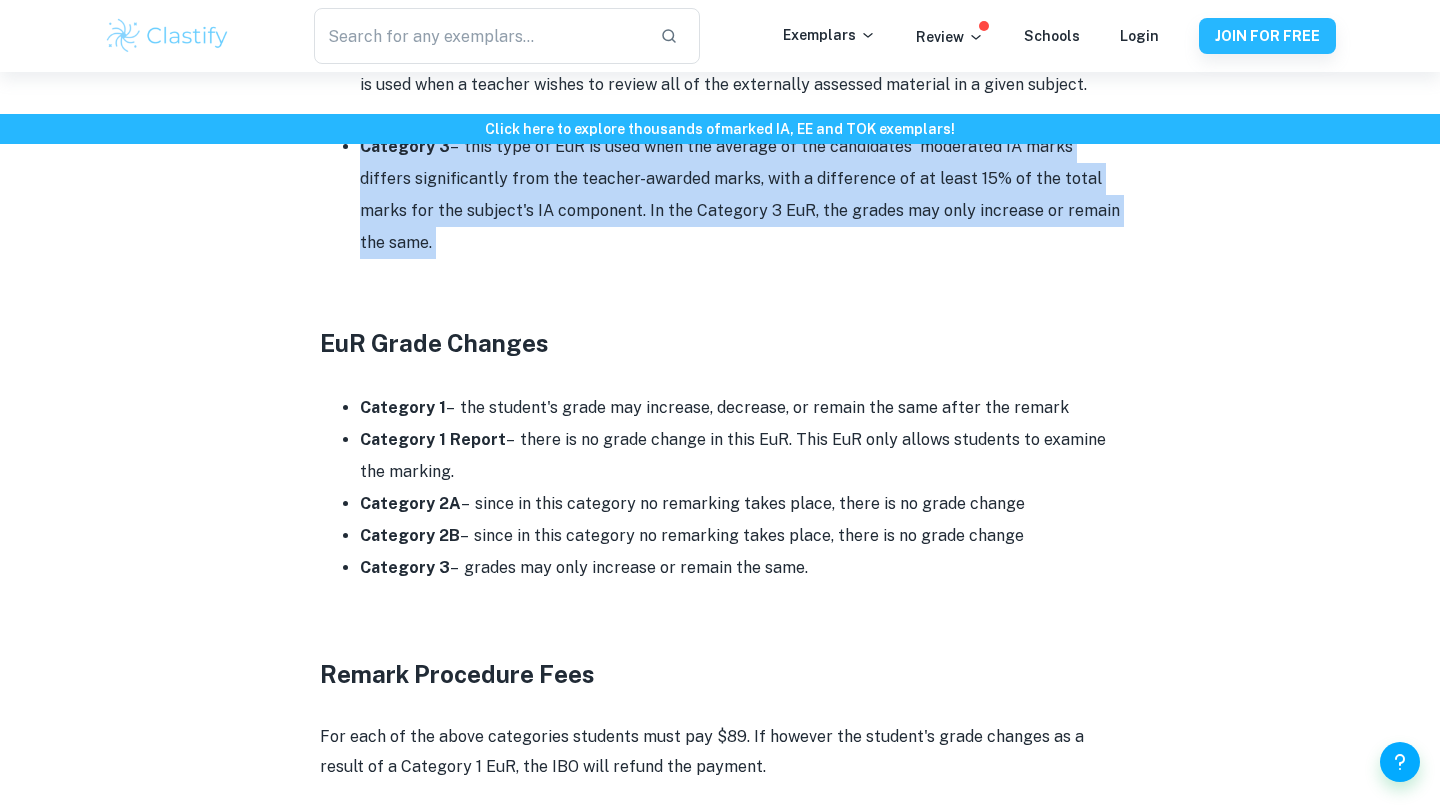 click on "IB Remark Procedure Explained  By  [PERSON_NAME] • [DATE] Get feedback on your   IA Marked only by official IB examiners Learn more Feeling disheartened because your IB results didn't quite meet your expectations? Don't worry  –  there's a process for requesting a re-evaluation of your exam papers. Welcome to our guide on the IB remark procedure, where we'll explain everything you need to know about getting a second review of your exams.      IB Remark Procedure Explained       The IB Remark Procedure, or as the IB calls it, the "Enquiry Upon Results" (EUR), is a service provided by the International Baccalaureate (IB) organization that allows students to request a review of their external or internal assessments if they believe their final grades do not accurately reflect their performance. This process involves a re-marking or re-assessment of the student's work by a senior examiner.    Students may request 4 different types of EuRs:    Category 1 Remark   Category 1 Report" at bounding box center (720, 221) 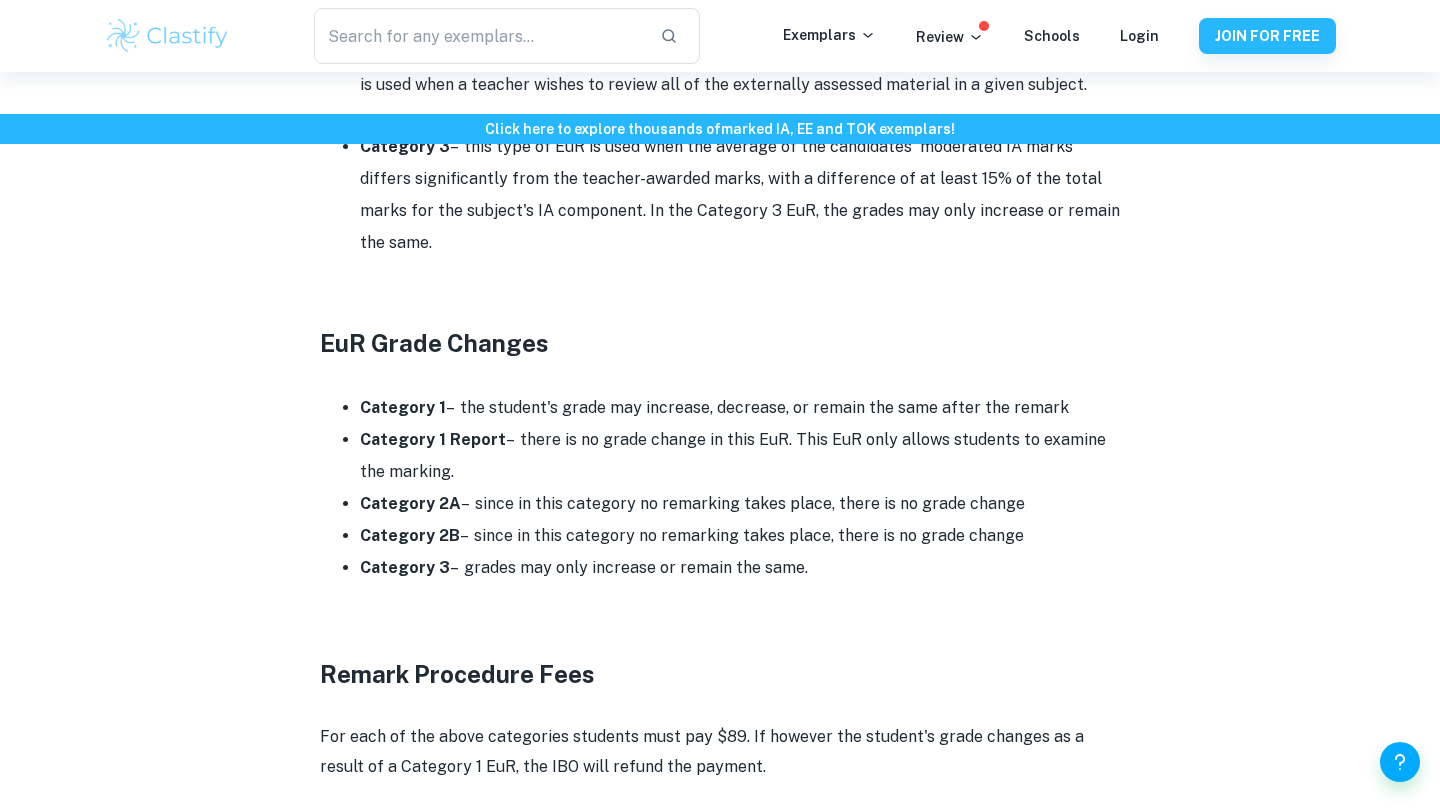 click on "IB Remark Procedure Explained  By  [PERSON_NAME] • [DATE] Get feedback on your   IA Marked only by official IB examiners Learn more Feeling disheartened because your IB results didn't quite meet your expectations? Don't worry  –  there's a process for requesting a re-evaluation of your exam papers. Welcome to our guide on the IB remark procedure, where we'll explain everything you need to know about getting a second review of your exams.      IB Remark Procedure Explained       The IB Remark Procedure, or as the IB calls it, the "Enquiry Upon Results" (EUR), is a service provided by the International Baccalaureate (IB) organization that allows students to request a review of their external or internal assessments if they believe their final grades do not accurately reflect their performance. This process involves a re-marking or re-assessment of the student's work by a senior examiner.    Students may request 4 different types of EuRs:    Category 1 Remark   Category 1 Report" at bounding box center (720, 221) 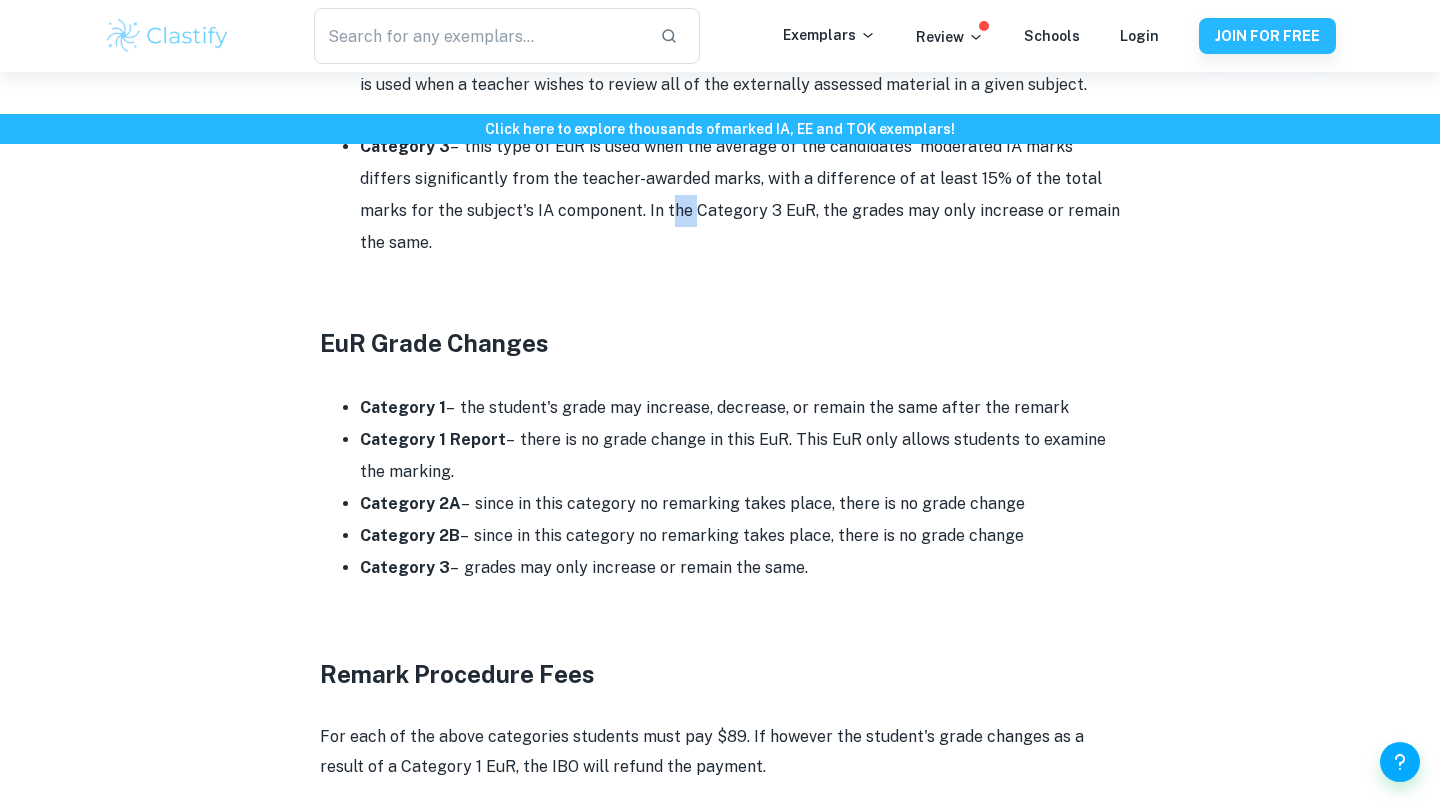 click on "IB Remark Procedure Explained  By  [PERSON_NAME] • [DATE] Get feedback on your   IA Marked only by official IB examiners Learn more Feeling disheartened because your IB results didn't quite meet your expectations? Don't worry  –  there's a process for requesting a re-evaluation of your exam papers. Welcome to our guide on the IB remark procedure, where we'll explain everything you need to know about getting a second review of your exams.      IB Remark Procedure Explained       The IB Remark Procedure, or as the IB calls it, the "Enquiry Upon Results" (EUR), is a service provided by the International Baccalaureate (IB) organization that allows students to request a review of their external or internal assessments if they believe their final grades do not accurately reflect their performance. This process involves a re-marking or re-assessment of the student's work by a senior examiner.    Students may request 4 different types of EuRs:    Category 1 Remark   Category 1 Report" at bounding box center [720, 221] 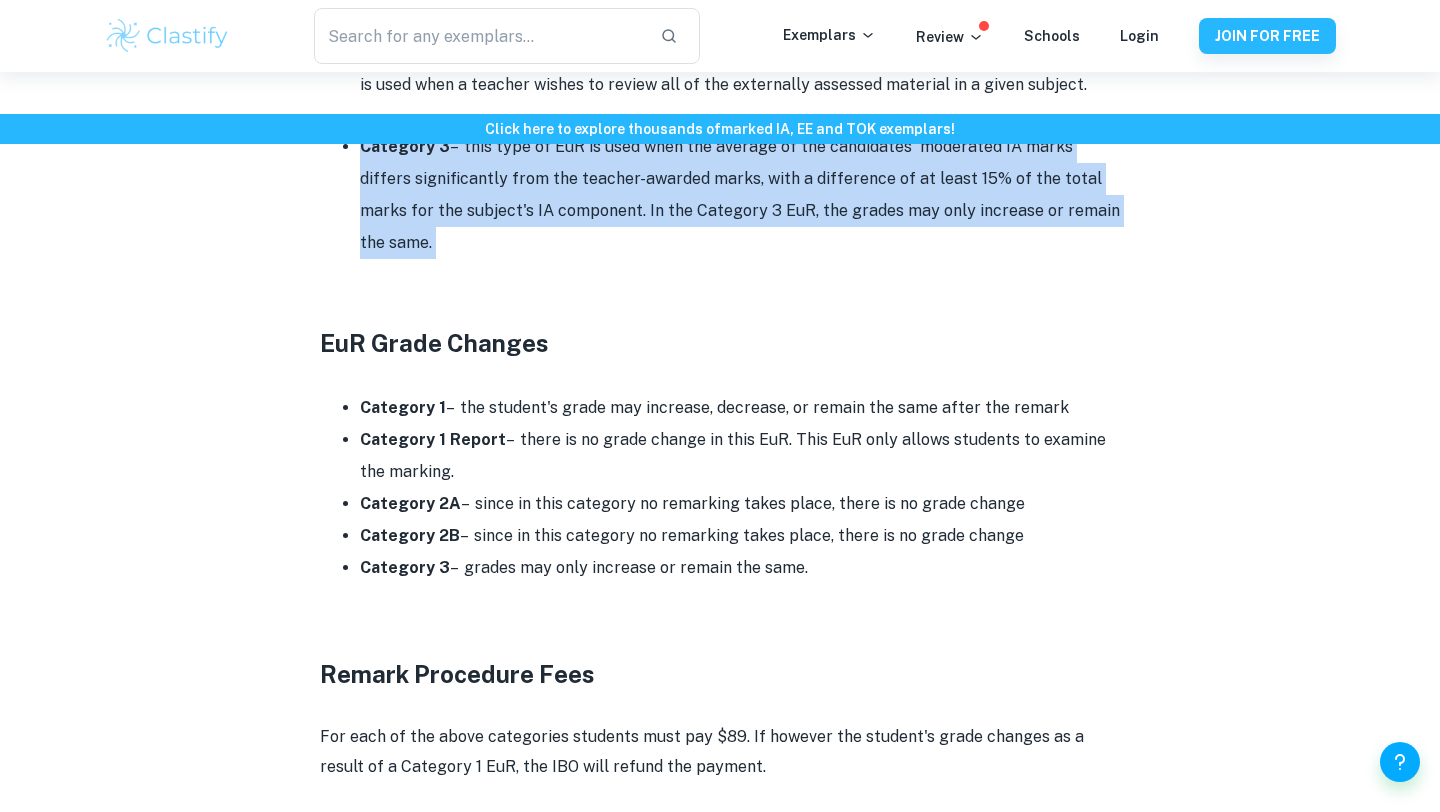 click on "IB Remark Procedure Explained  By  [PERSON_NAME] • [DATE] Get feedback on your   IA Marked only by official IB examiners Learn more Feeling disheartened because your IB results didn't quite meet your expectations? Don't worry  –  there's a process for requesting a re-evaluation of your exam papers. Welcome to our guide on the IB remark procedure, where we'll explain everything you need to know about getting a second review of your exams.      IB Remark Procedure Explained       The IB Remark Procedure, or as the IB calls it, the "Enquiry Upon Results" (EUR), is a service provided by the International Baccalaureate (IB) organization that allows students to request a review of their external or internal assessments if they believe their final grades do not accurately reflect their performance. This process involves a re-marking or re-assessment of the student's work by a senior examiner.    Students may request 4 different types of EuRs:    Category 1 Remark   Category 1 Report" at bounding box center [720, 221] 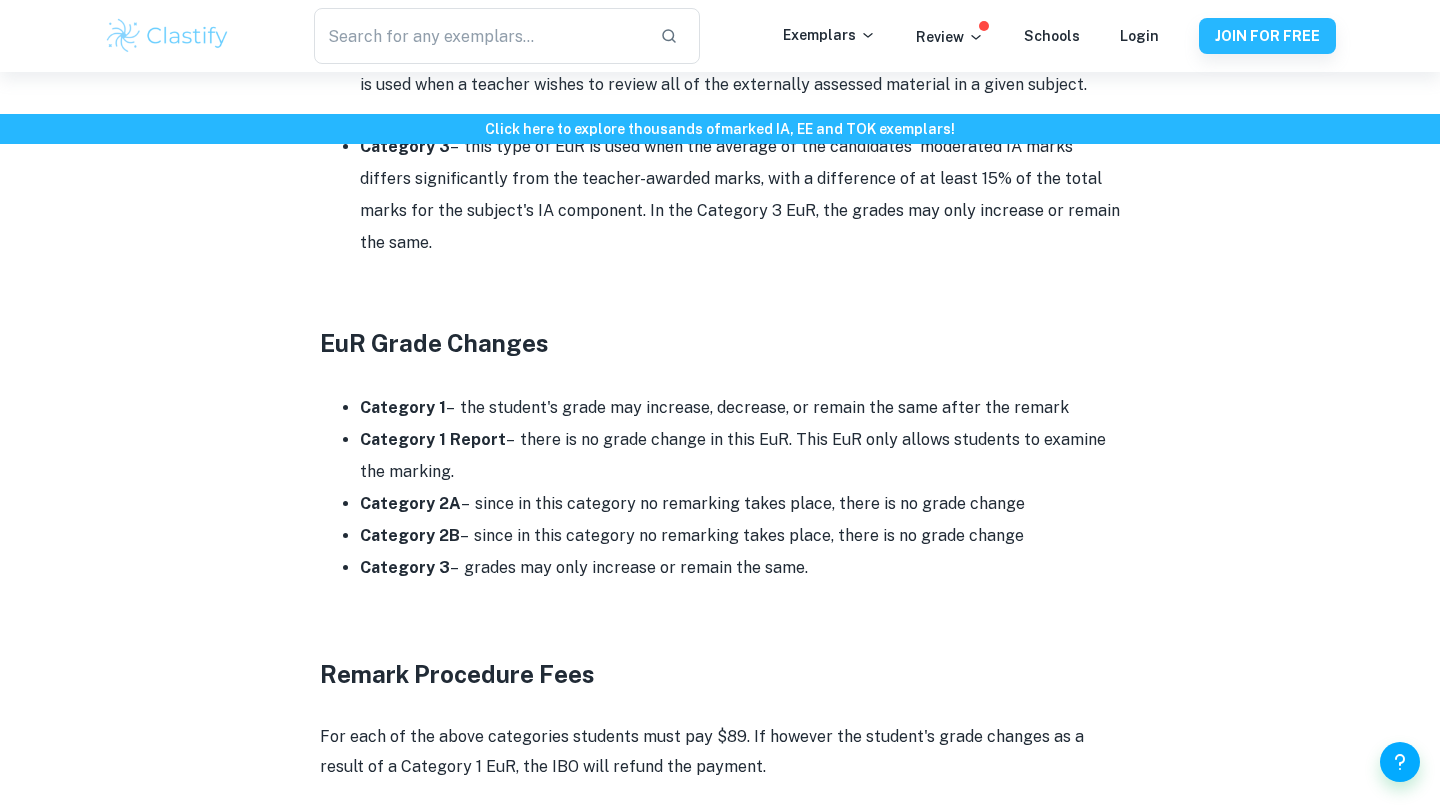 click on "IB Remark Procedure Explained  By  [PERSON_NAME] • [DATE] Get feedback on your   IA Marked only by official IB examiners Learn more Feeling disheartened because your IB results didn't quite meet your expectations? Don't worry  –  there's a process for requesting a re-evaluation of your exam papers. Welcome to our guide on the IB remark procedure, where we'll explain everything you need to know about getting a second review of your exams.      IB Remark Procedure Explained       The IB Remark Procedure, or as the IB calls it, the "Enquiry Upon Results" (EUR), is a service provided by the International Baccalaureate (IB) organization that allows students to request a review of their external or internal assessments if they believe their final grades do not accurately reflect their performance. This process involves a re-marking or re-assessment of the student's work by a senior examiner.    Students may request 4 different types of EuRs:    Category 1 Remark   Category 1 Report" at bounding box center (720, 221) 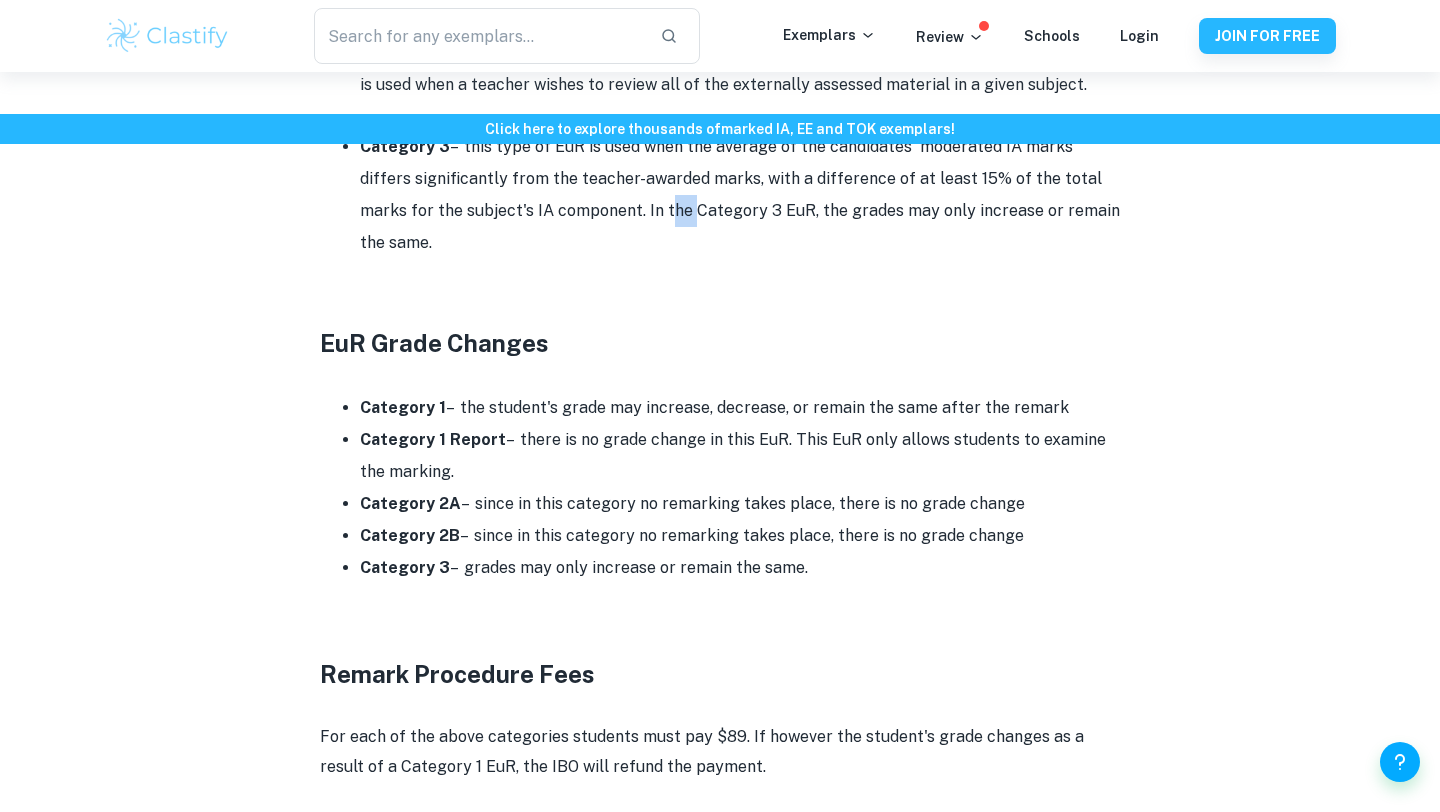 click on "IB Remark Procedure Explained  By  [PERSON_NAME] • [DATE] Get feedback on your   IA Marked only by official IB examiners Learn more Feeling disheartened because your IB results didn't quite meet your expectations? Don't worry  –  there's a process for requesting a re-evaluation of your exam papers. Welcome to our guide on the IB remark procedure, where we'll explain everything you need to know about getting a second review of your exams.      IB Remark Procedure Explained       The IB Remark Procedure, or as the IB calls it, the "Enquiry Upon Results" (EUR), is a service provided by the International Baccalaureate (IB) organization that allows students to request a review of their external or internal assessments if they believe their final grades do not accurately reflect their performance. This process involves a re-marking or re-assessment of the student's work by a senior examiner.    Students may request 4 different types of EuRs:    Category 1 Remark   Category 1 Report" at bounding box center (720, 221) 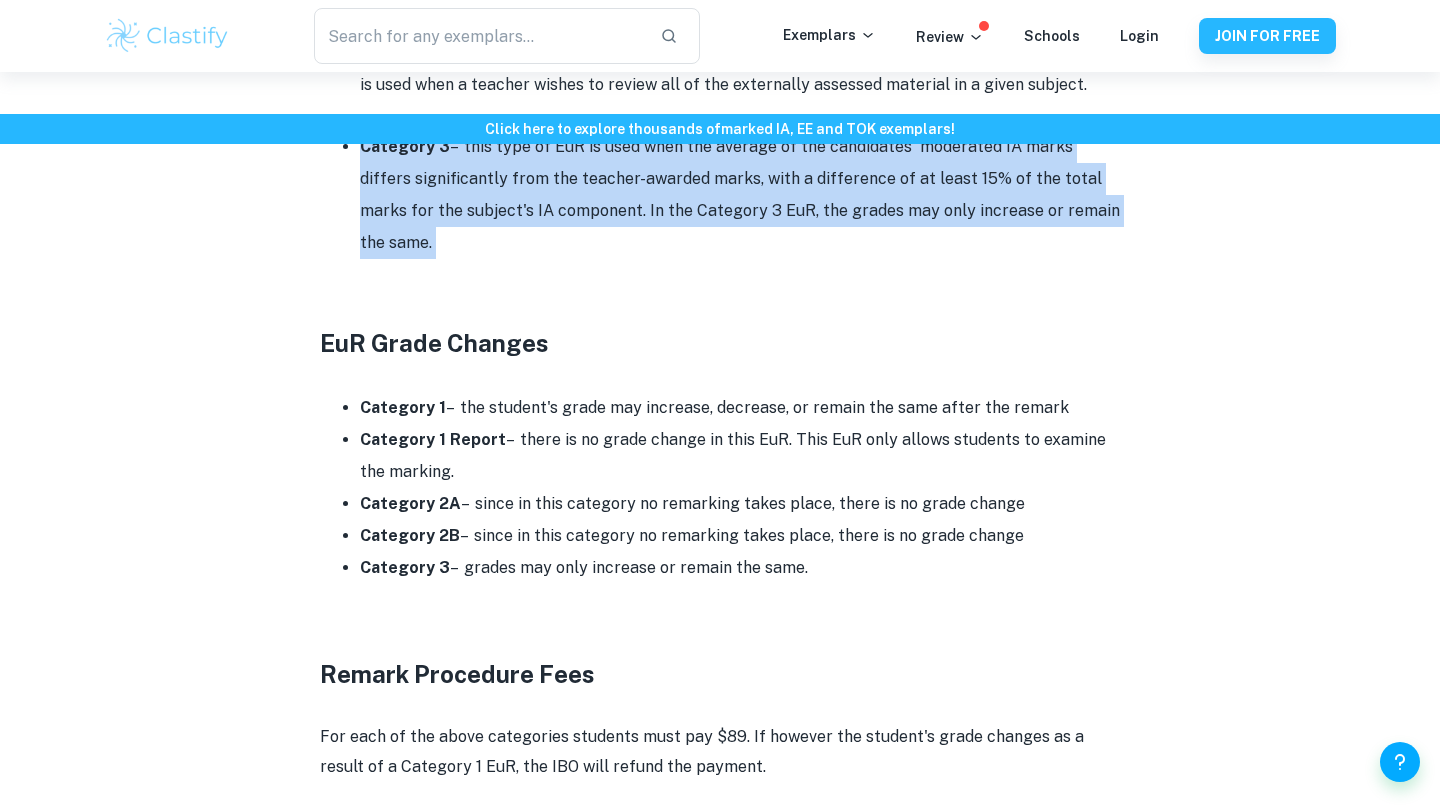 click on "IB Remark Procedure Explained  By  [PERSON_NAME] • [DATE] Get feedback on your   IA Marked only by official IB examiners Learn more Feeling disheartened because your IB results didn't quite meet your expectations? Don't worry  –  there's a process for requesting a re-evaluation of your exam papers. Welcome to our guide on the IB remark procedure, where we'll explain everything you need to know about getting a second review of your exams.      IB Remark Procedure Explained       The IB Remark Procedure, or as the IB calls it, the "Enquiry Upon Results" (EUR), is a service provided by the International Baccalaureate (IB) organization that allows students to request a review of their external or internal assessments if they believe their final grades do not accurately reflect their performance. This process involves a re-marking or re-assessment of the student's work by a senior examiner.    Students may request 4 different types of EuRs:    Category 1 Remark   Category 1 Report" at bounding box center [720, 221] 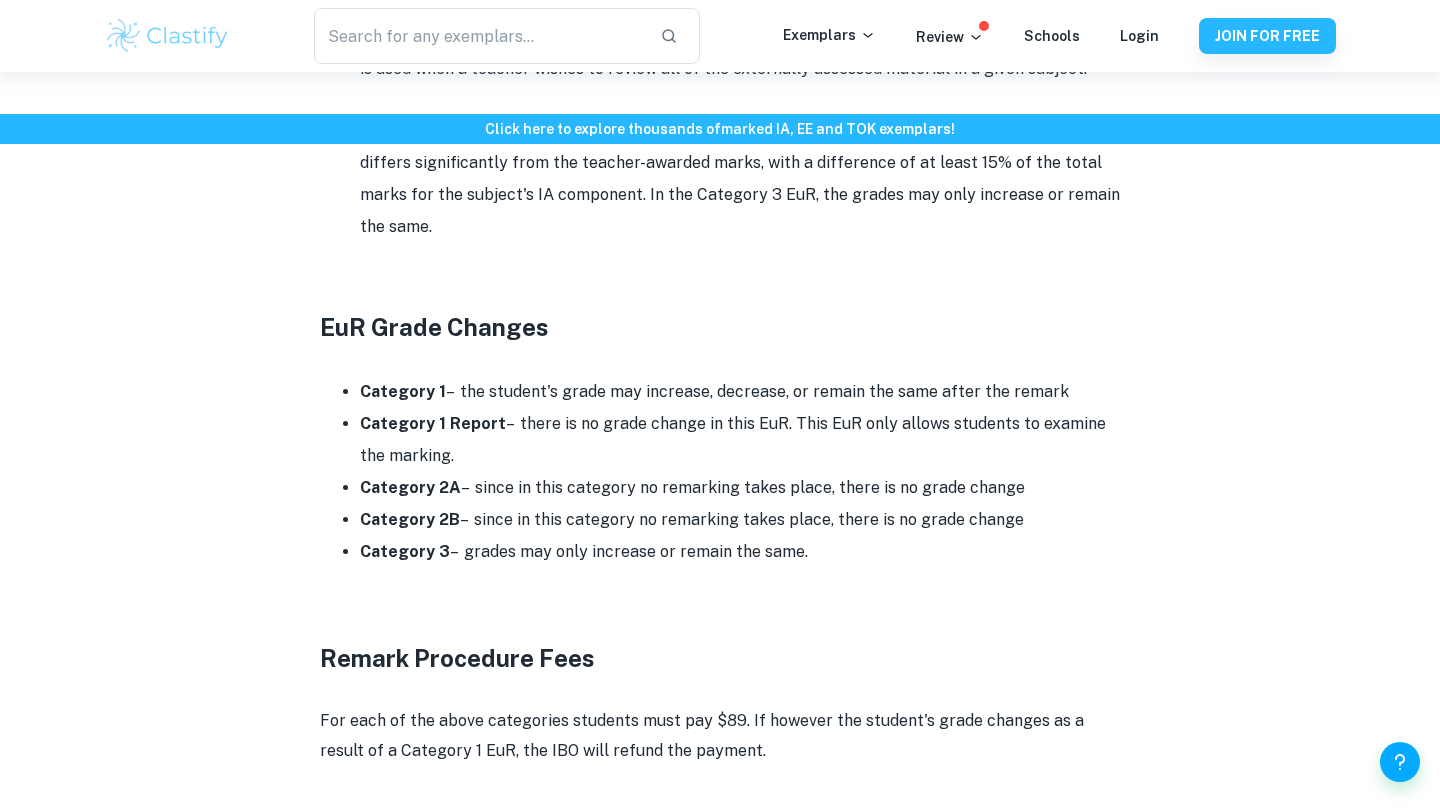 scroll, scrollTop: 1813, scrollLeft: 0, axis: vertical 